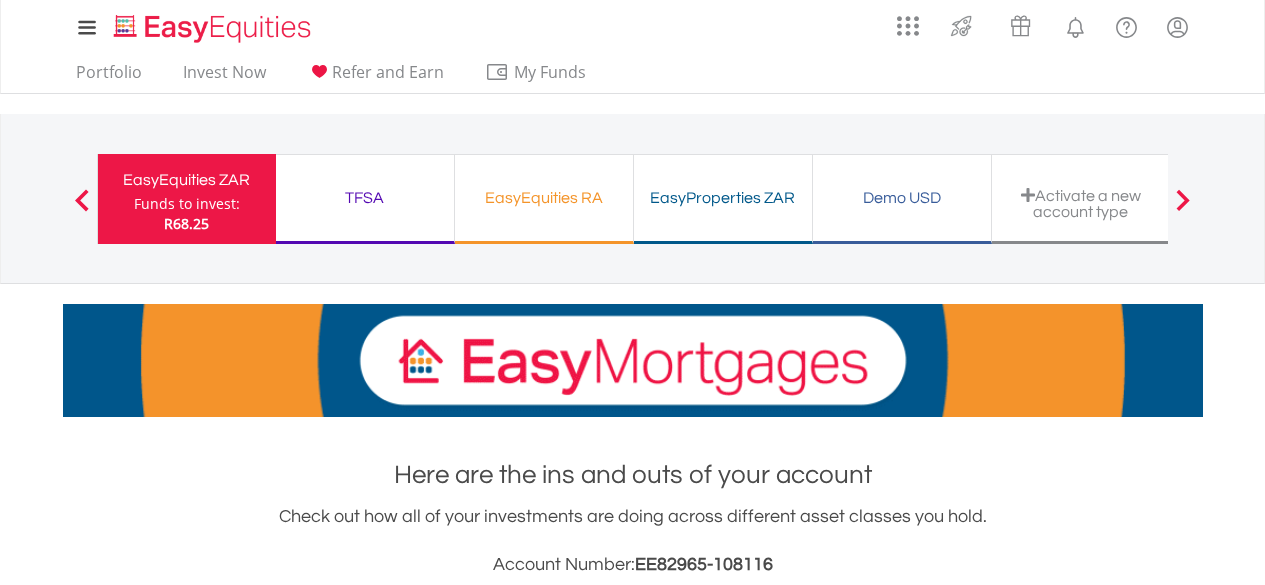 scroll, scrollTop: 518, scrollLeft: 0, axis: vertical 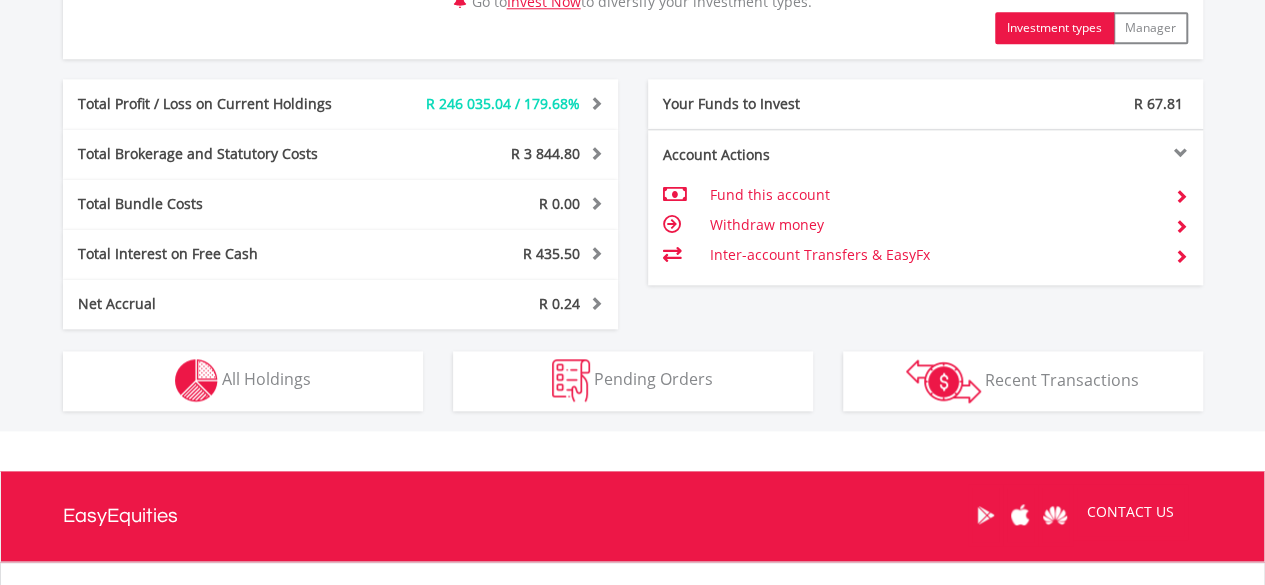 drag, startPoint x: 648, startPoint y: 262, endPoint x: 539, endPoint y: 423, distance: 194.42737 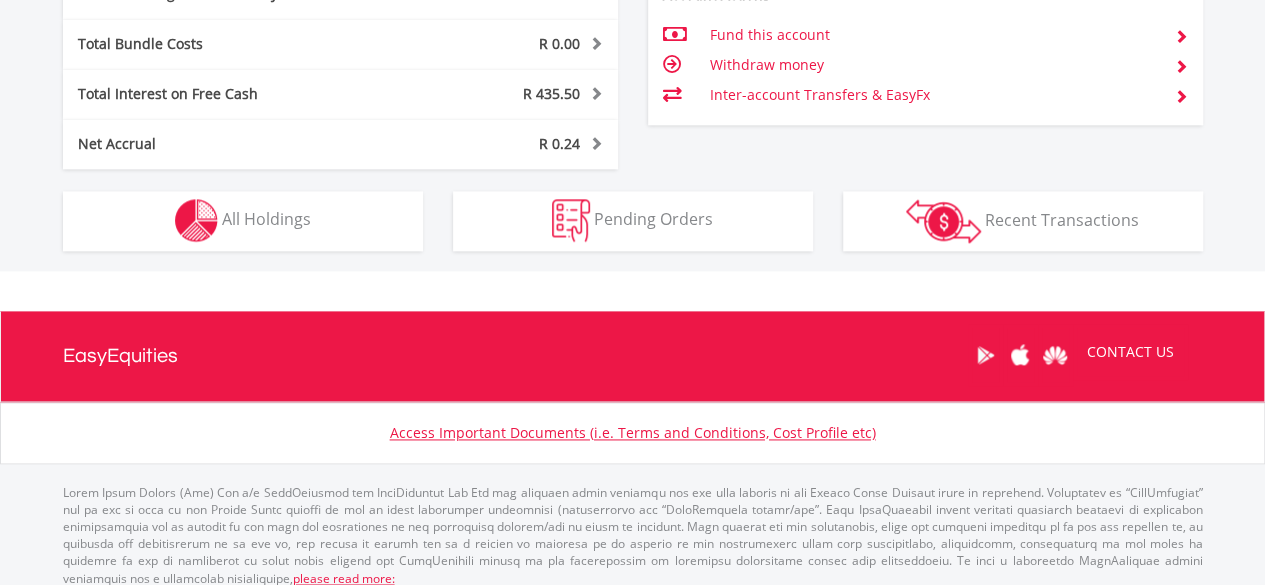 scroll, scrollTop: 1224, scrollLeft: 0, axis: vertical 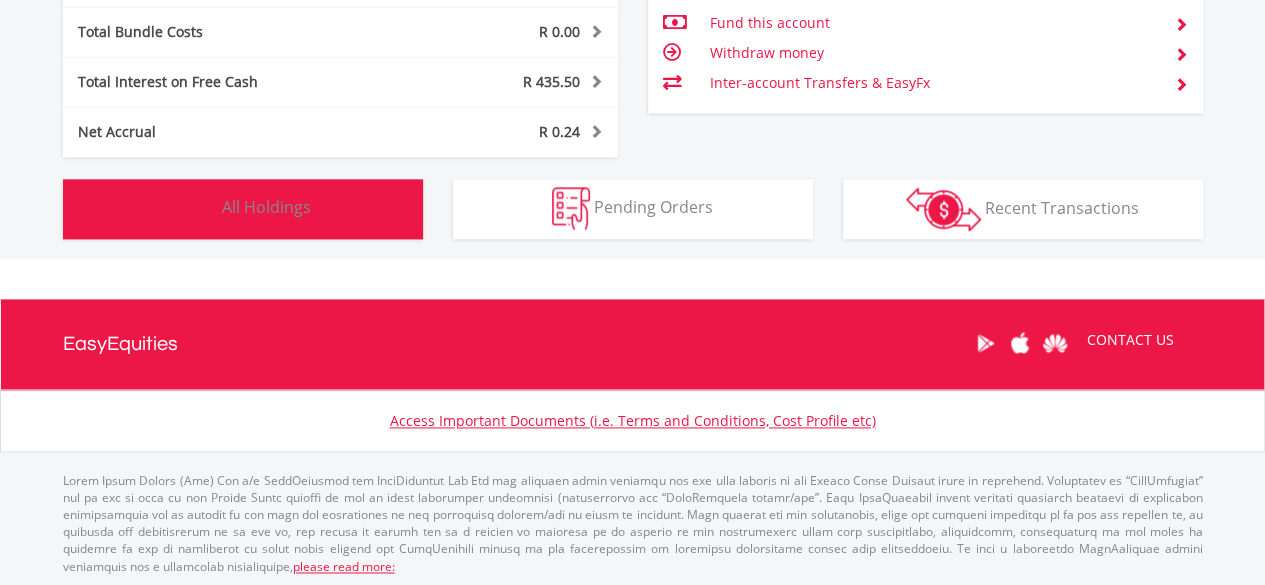 click on "All Holdings" at bounding box center [266, 207] 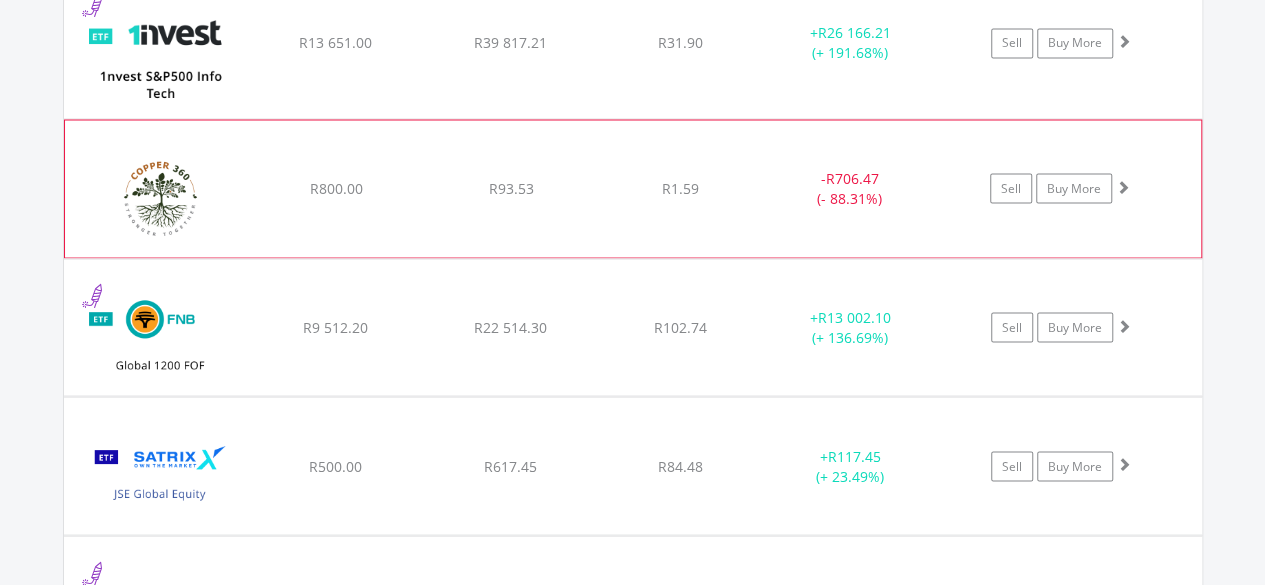 scroll, scrollTop: 1822, scrollLeft: 0, axis: vertical 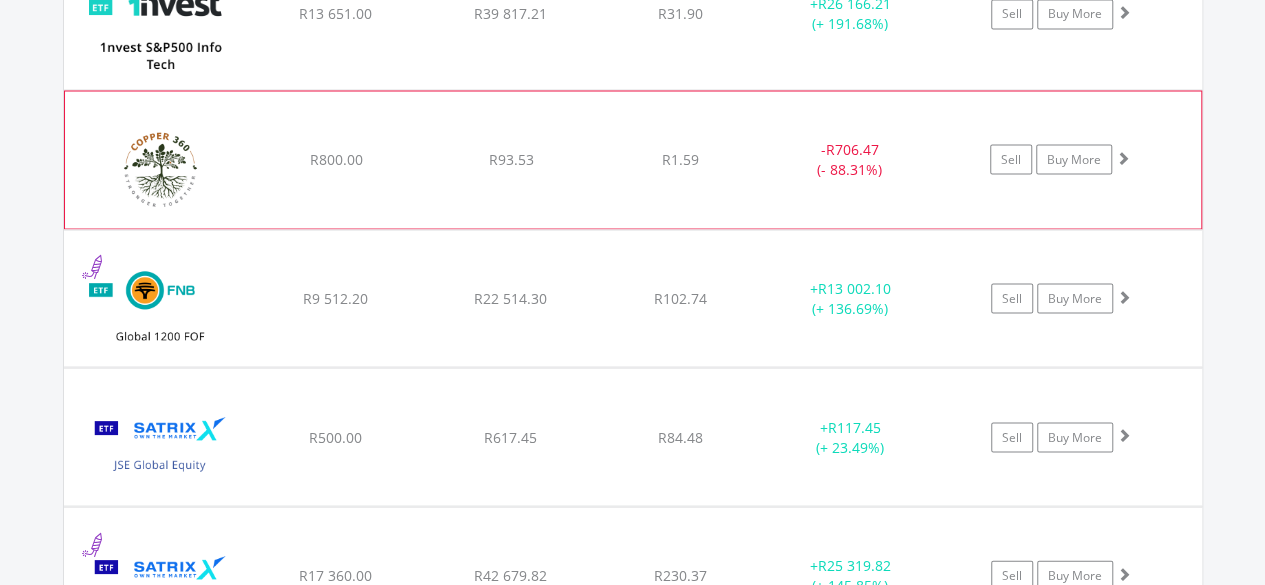 click at bounding box center [161, 169] 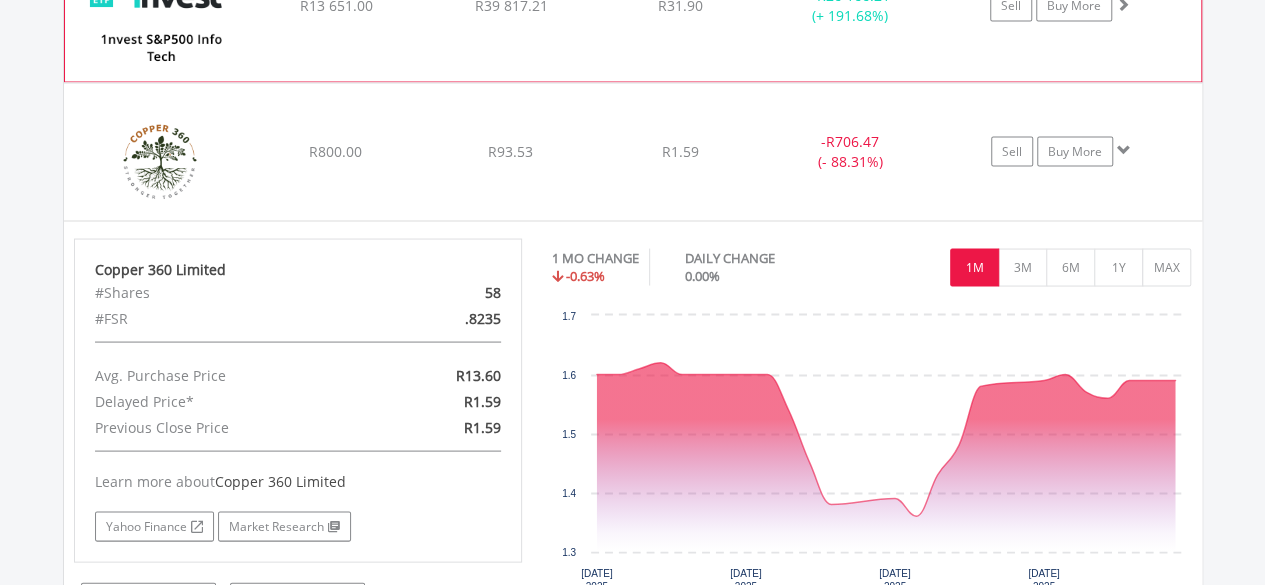 scroll, scrollTop: 1822, scrollLeft: 0, axis: vertical 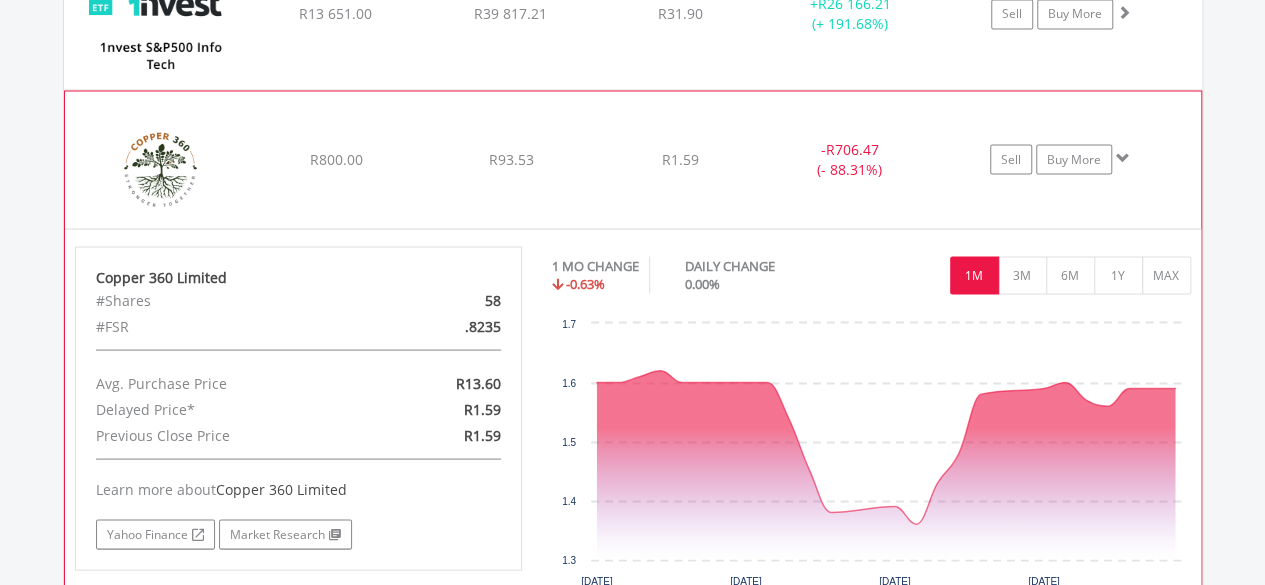 click on "﻿
Copper 360 Limited
R800.00
R93.53
R1.59
-  R706.47 (- 88.31%)
Sell
Buy More" at bounding box center [633, -132] 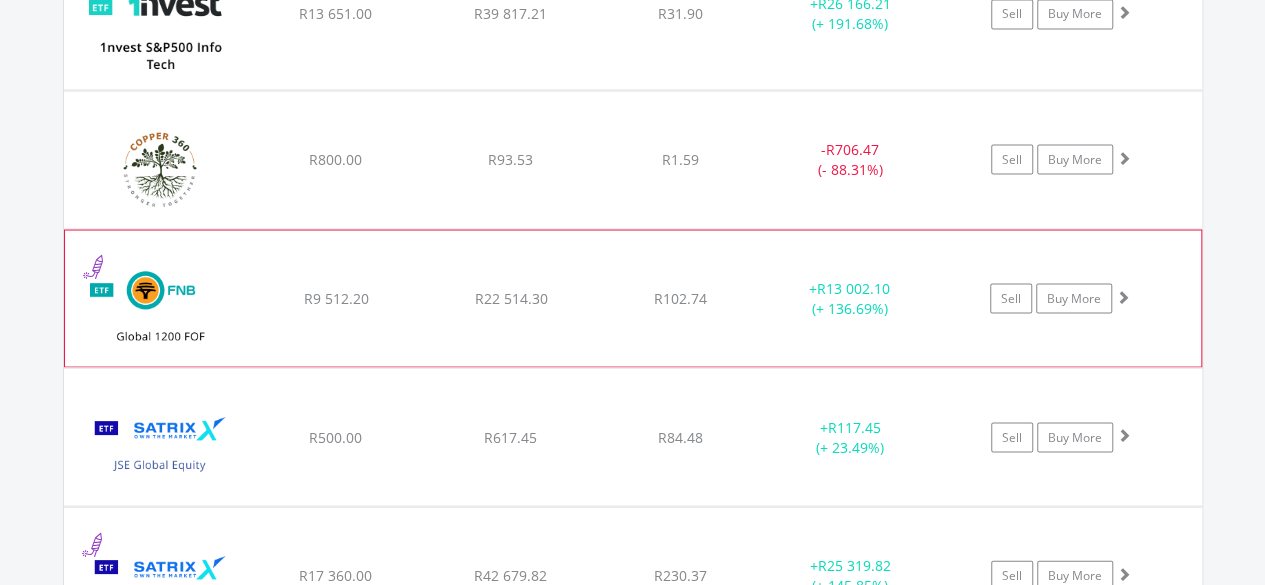 click on "R9 512.20" at bounding box center [335, -132] 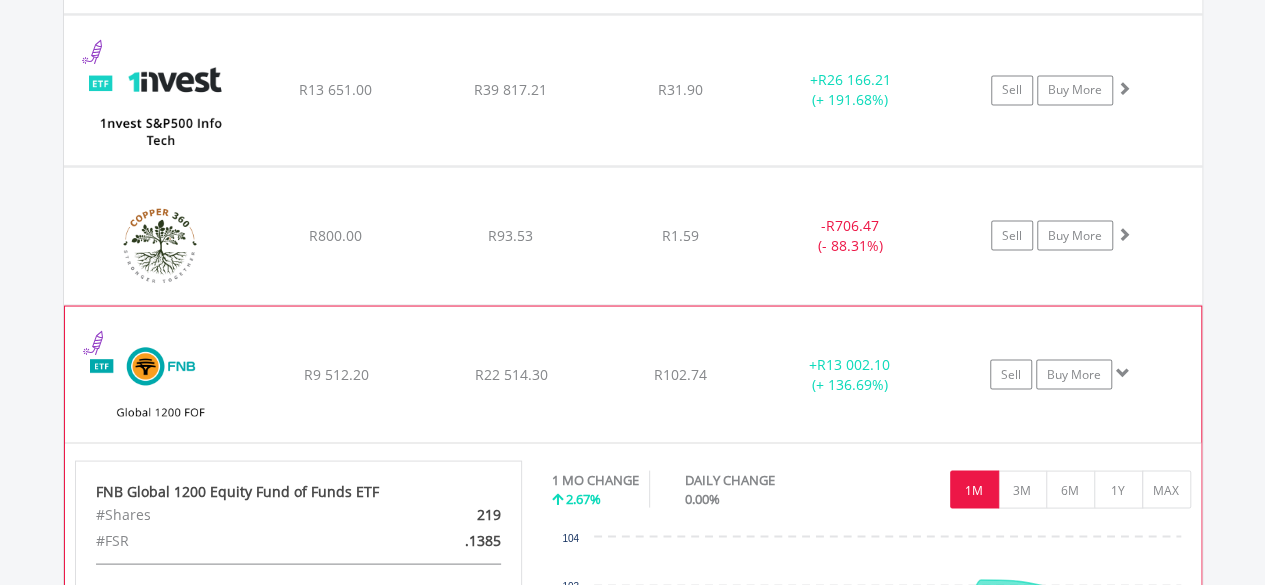 scroll, scrollTop: 1722, scrollLeft: 0, axis: vertical 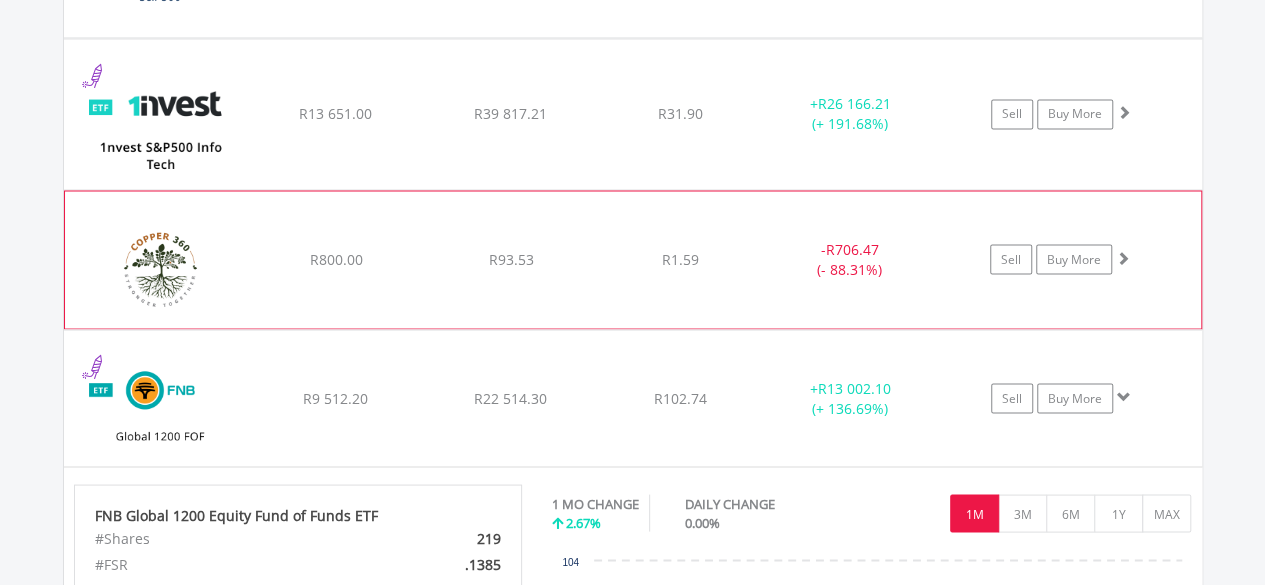 click on "﻿
Copper 360 Limited
R800.00
R93.53
R1.59
-  R706.47 (- 88.31%)
Sell
Buy More" at bounding box center [633, -32] 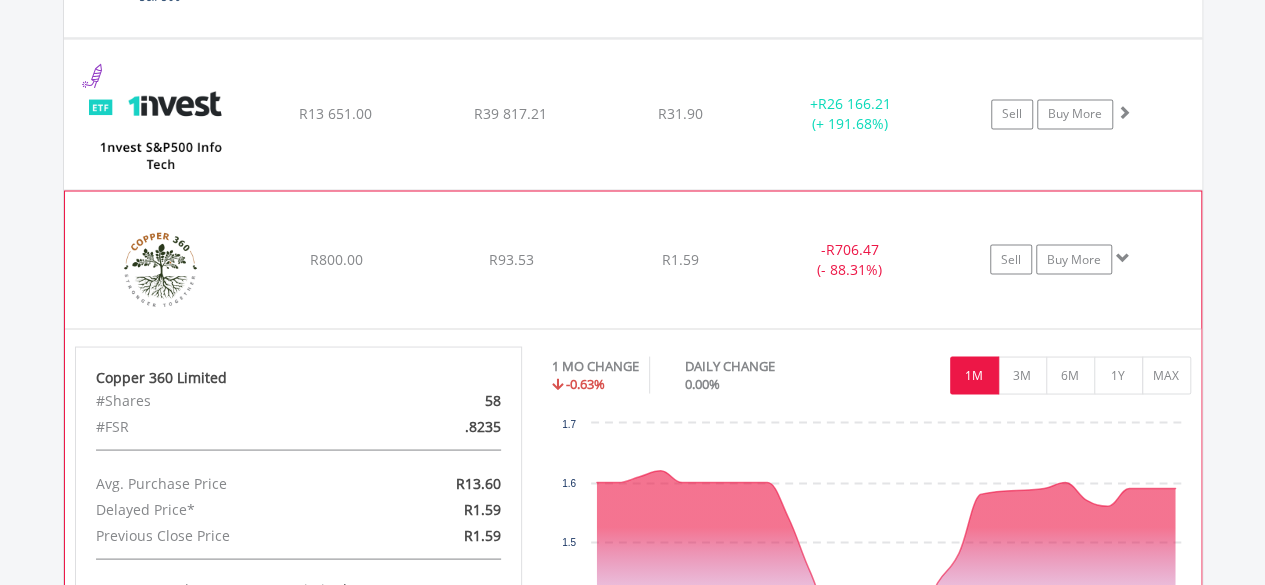 click at bounding box center [1123, 257] 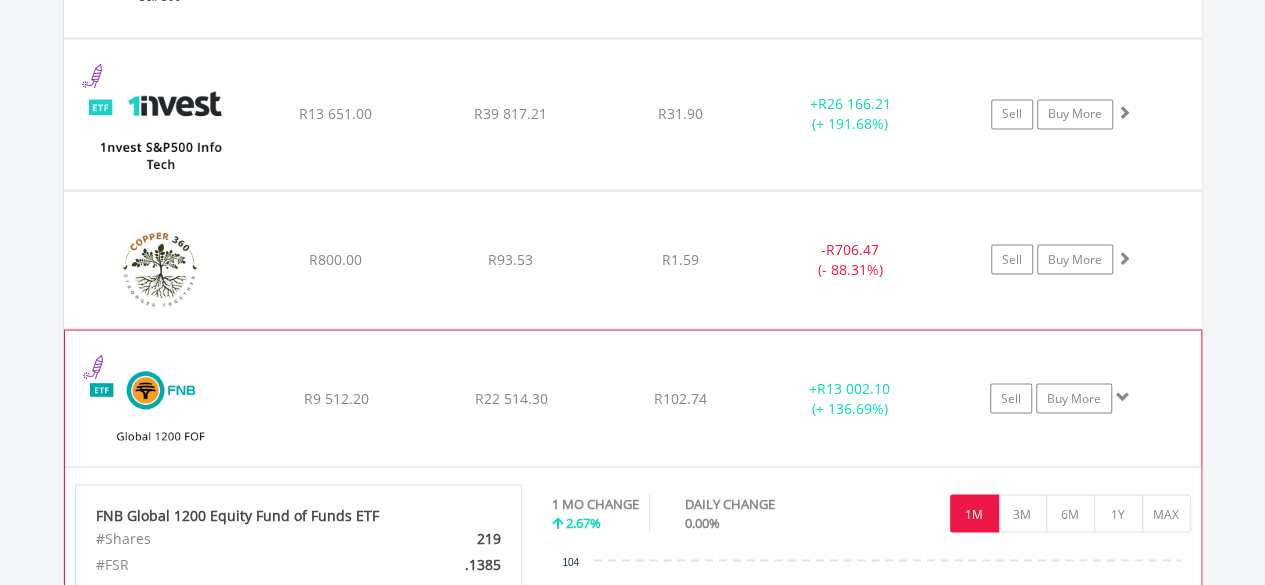 click at bounding box center [1123, 396] 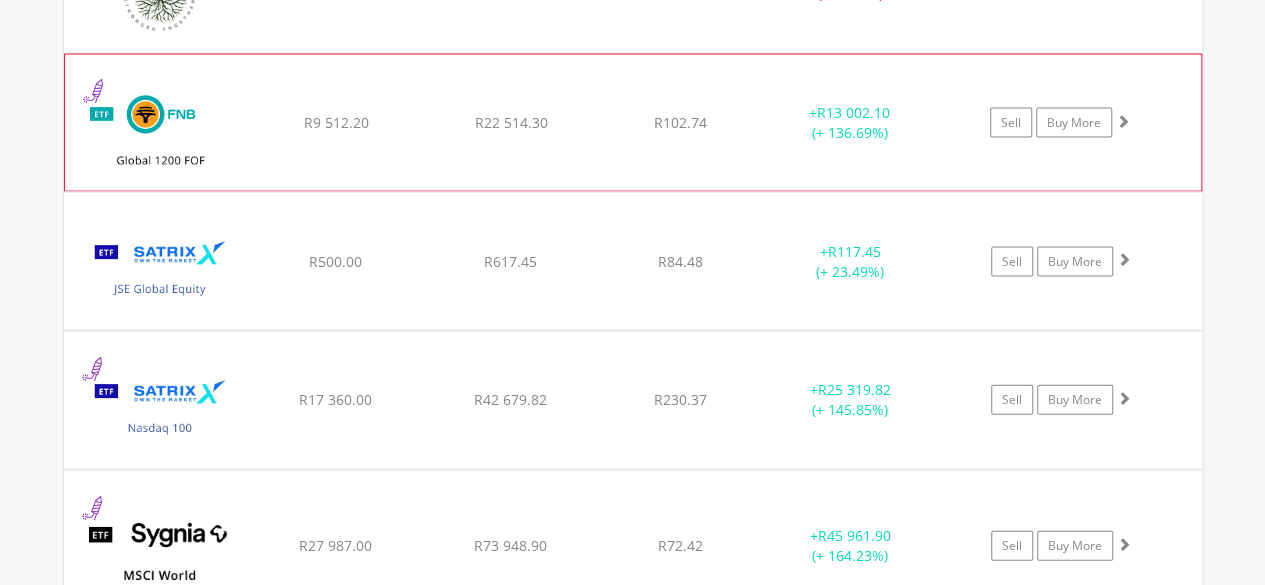 scroll, scrollTop: 2022, scrollLeft: 0, axis: vertical 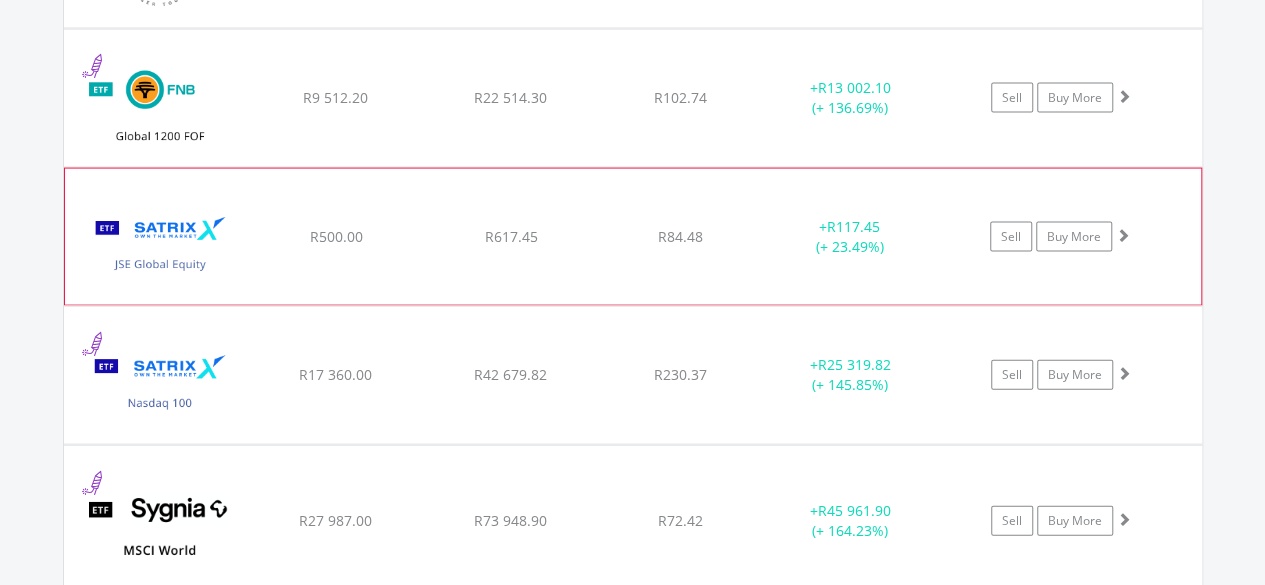 click on "R84.48" at bounding box center (680, -333) 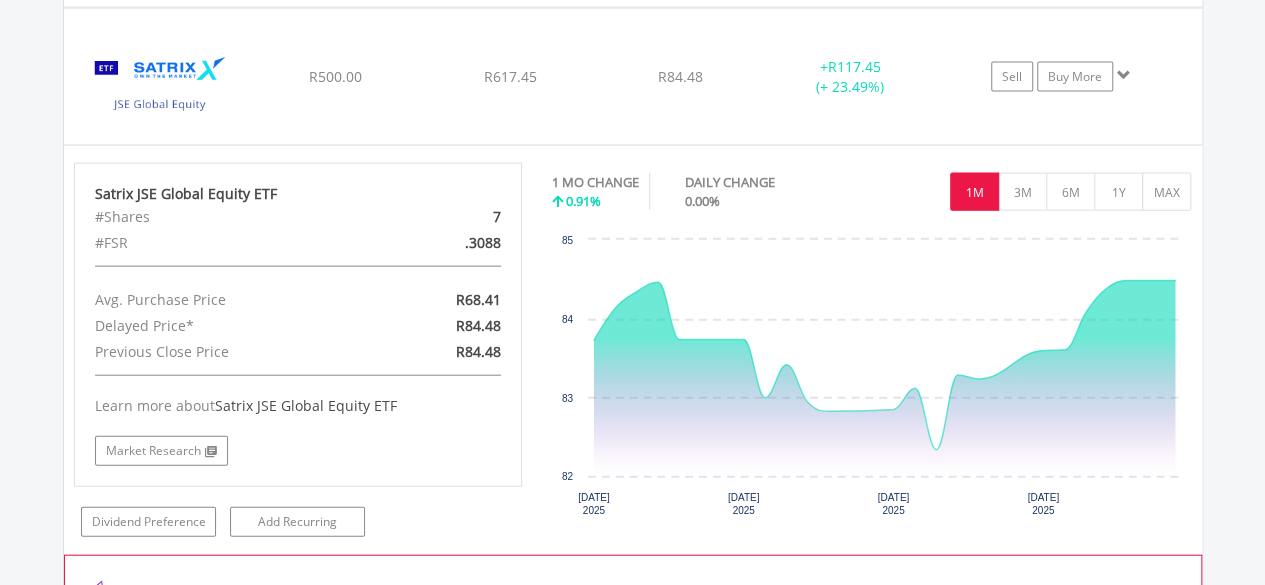 scroll, scrollTop: 2122, scrollLeft: 0, axis: vertical 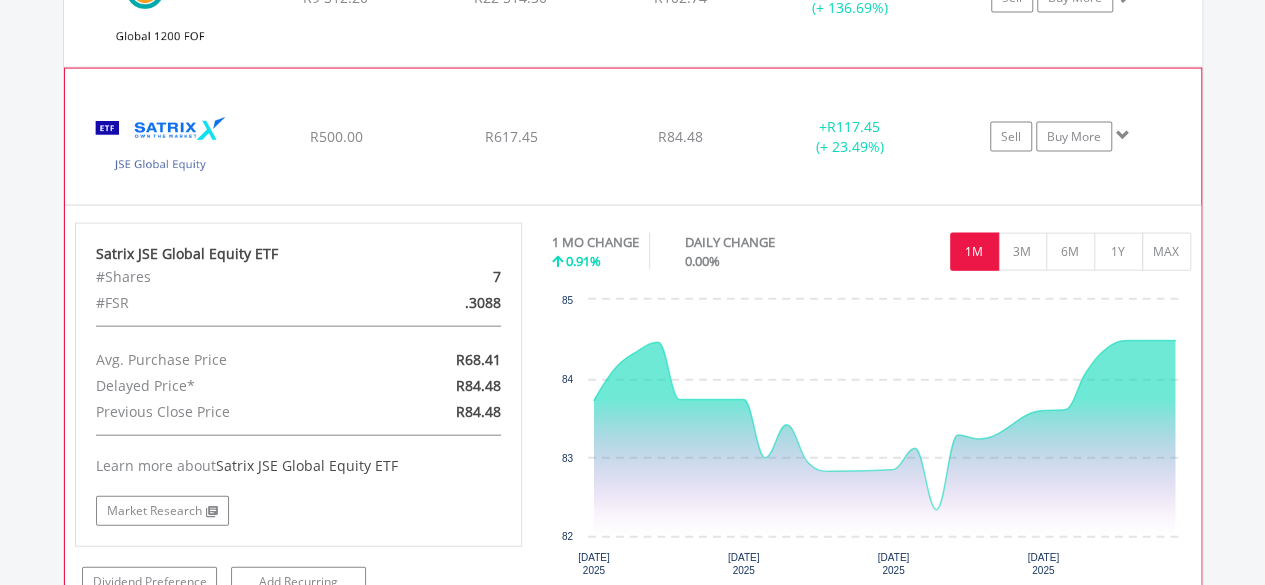 click at bounding box center (1123, 135) 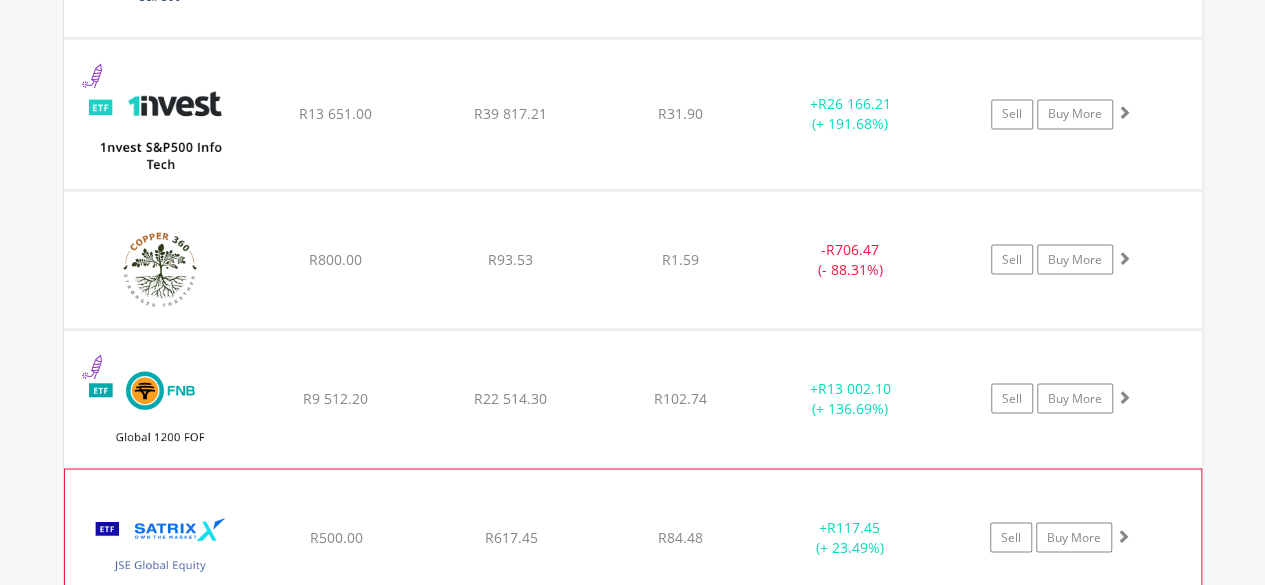 scroll, scrollTop: 1622, scrollLeft: 0, axis: vertical 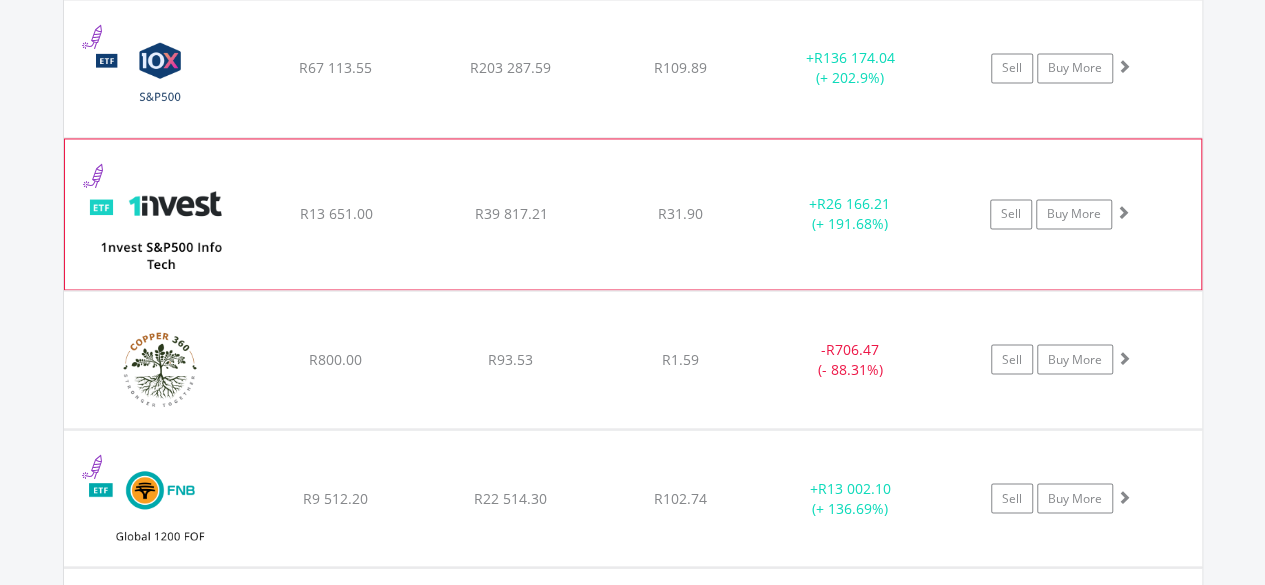 click on "R31.90" at bounding box center (680, 68) 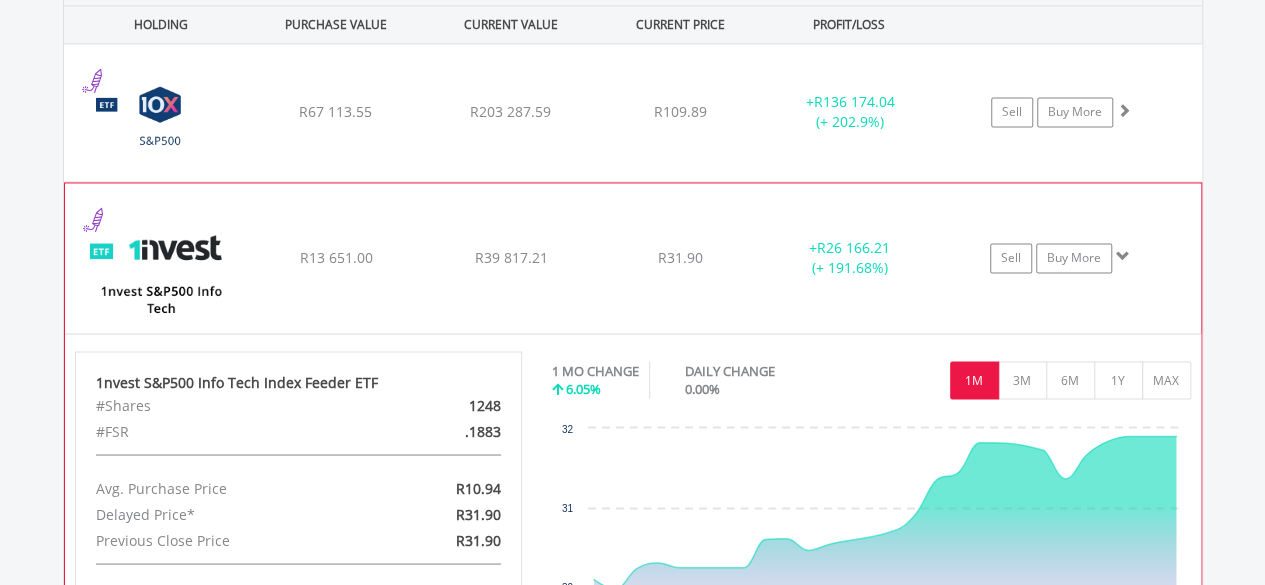 scroll, scrollTop: 1622, scrollLeft: 0, axis: vertical 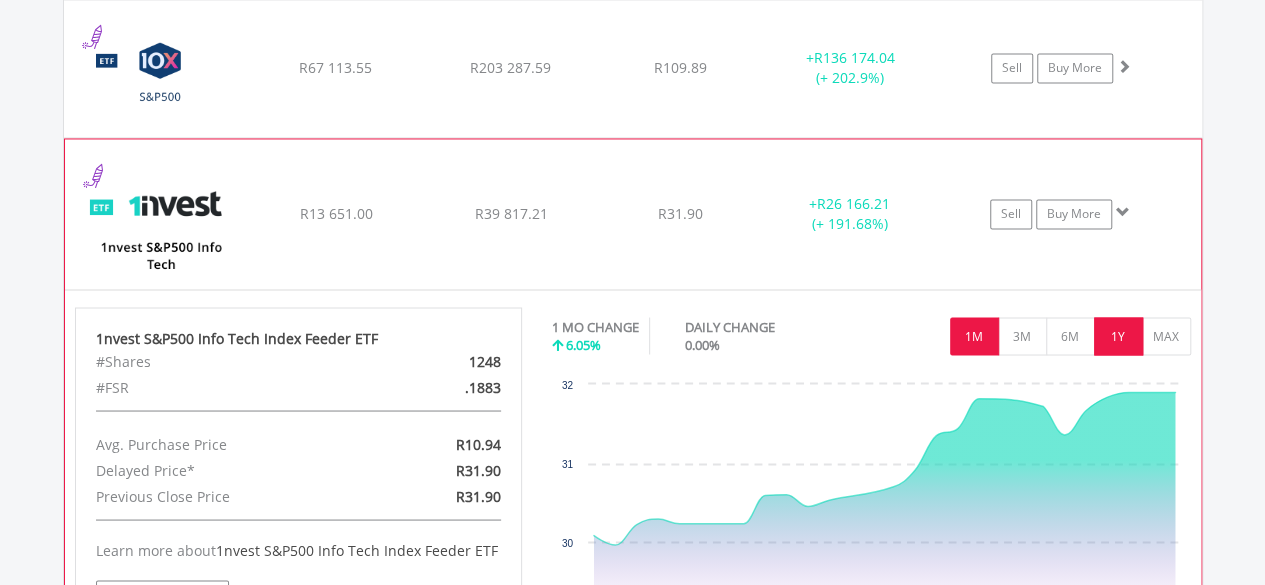 click on "1Y" at bounding box center (1118, 336) 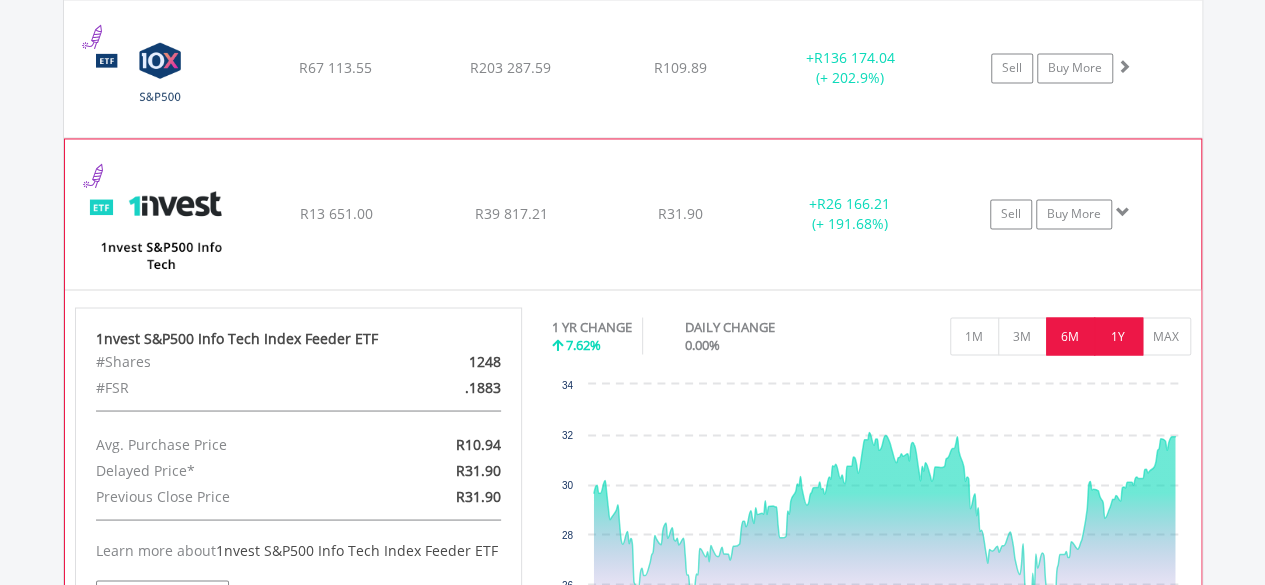 click on "6M" at bounding box center (1070, 336) 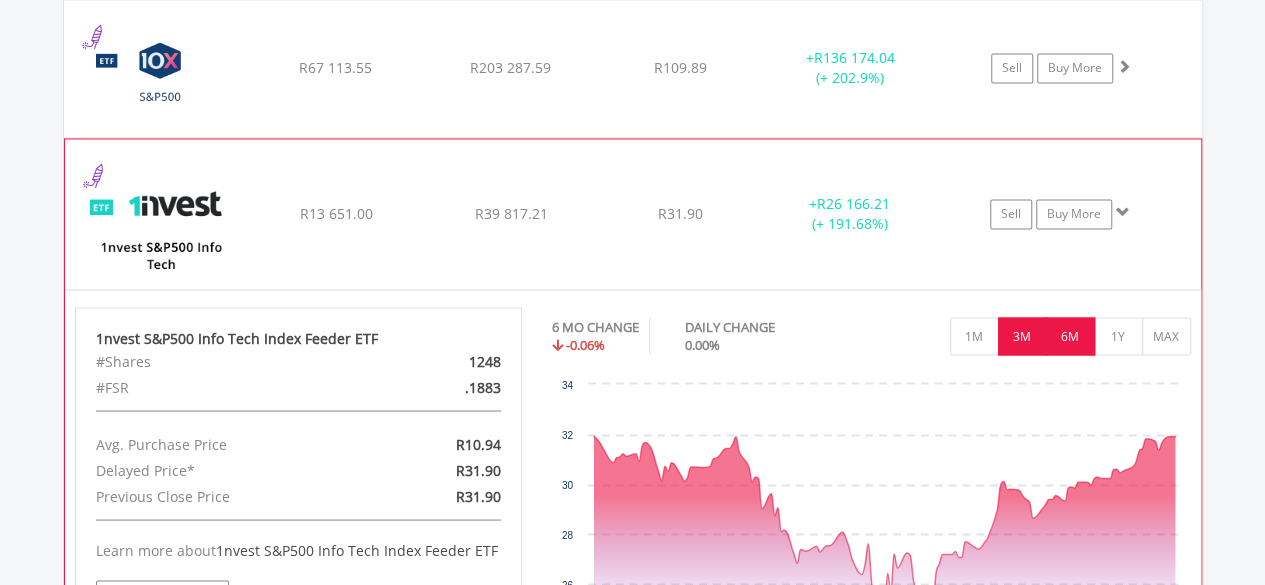 click on "3M" at bounding box center [1022, 336] 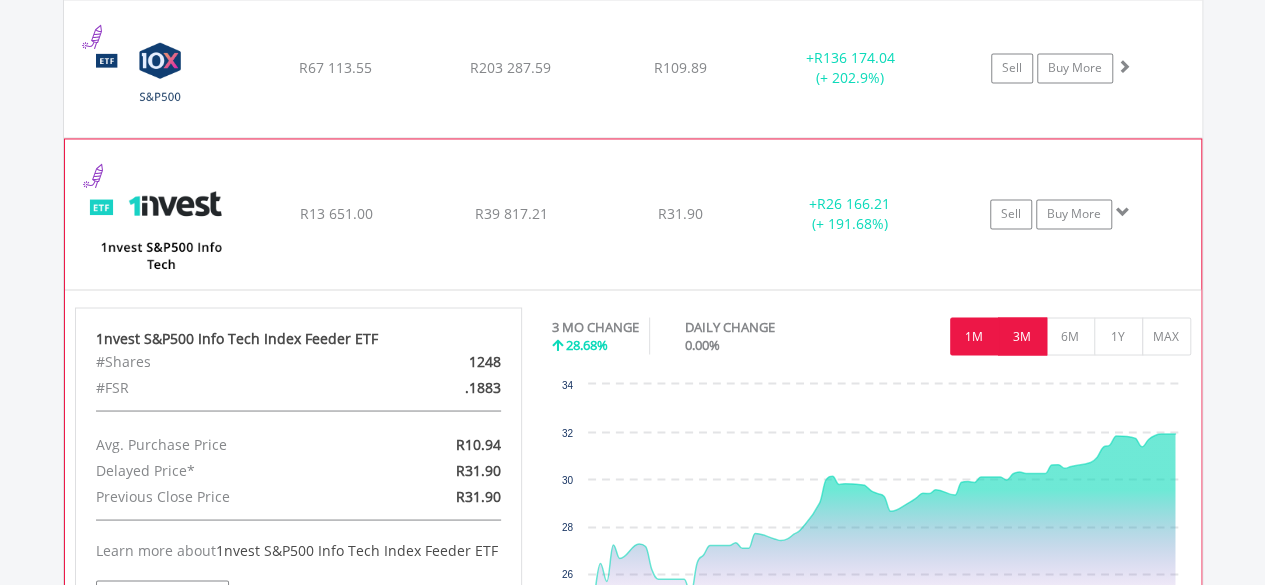 click on "1M" at bounding box center [974, 336] 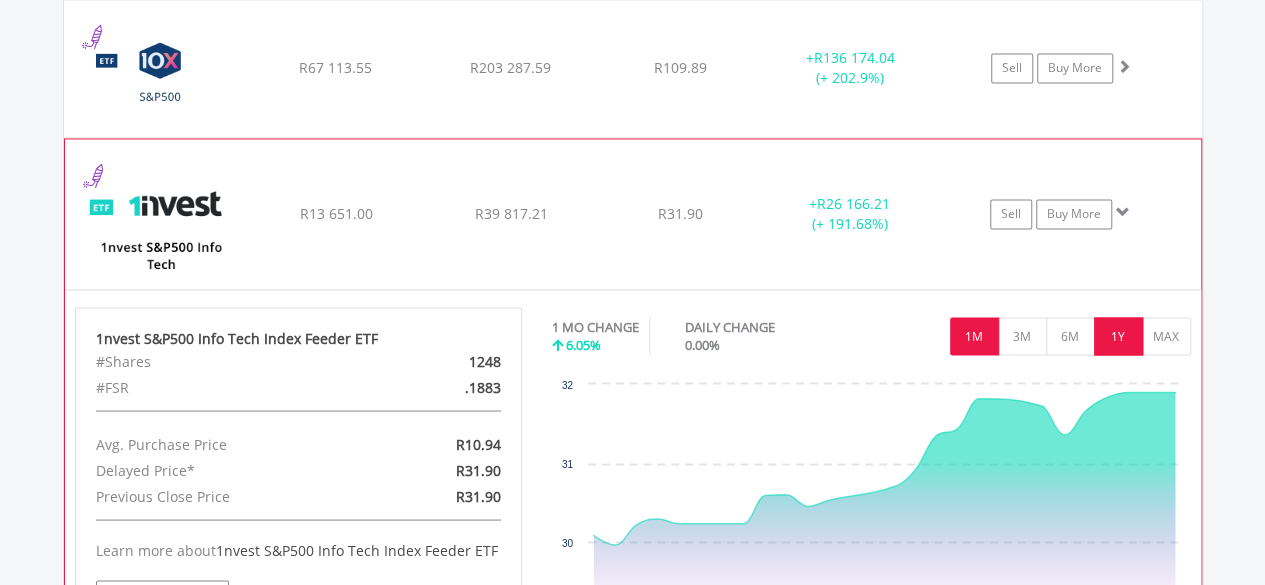 click on "1Y" at bounding box center (1118, 336) 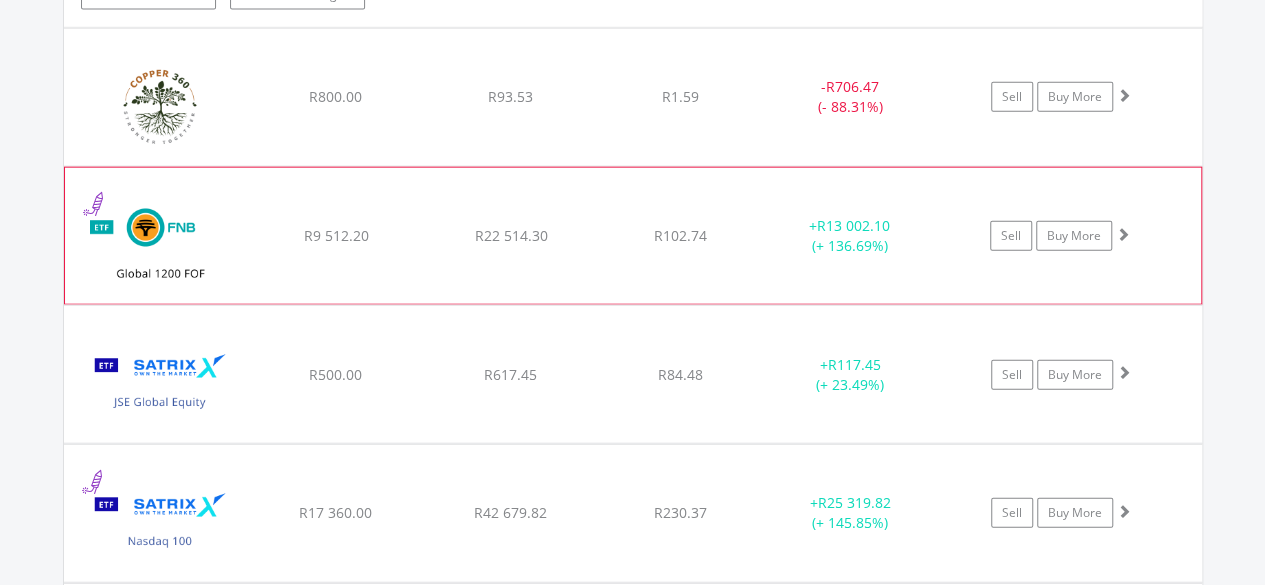 scroll, scrollTop: 2322, scrollLeft: 0, axis: vertical 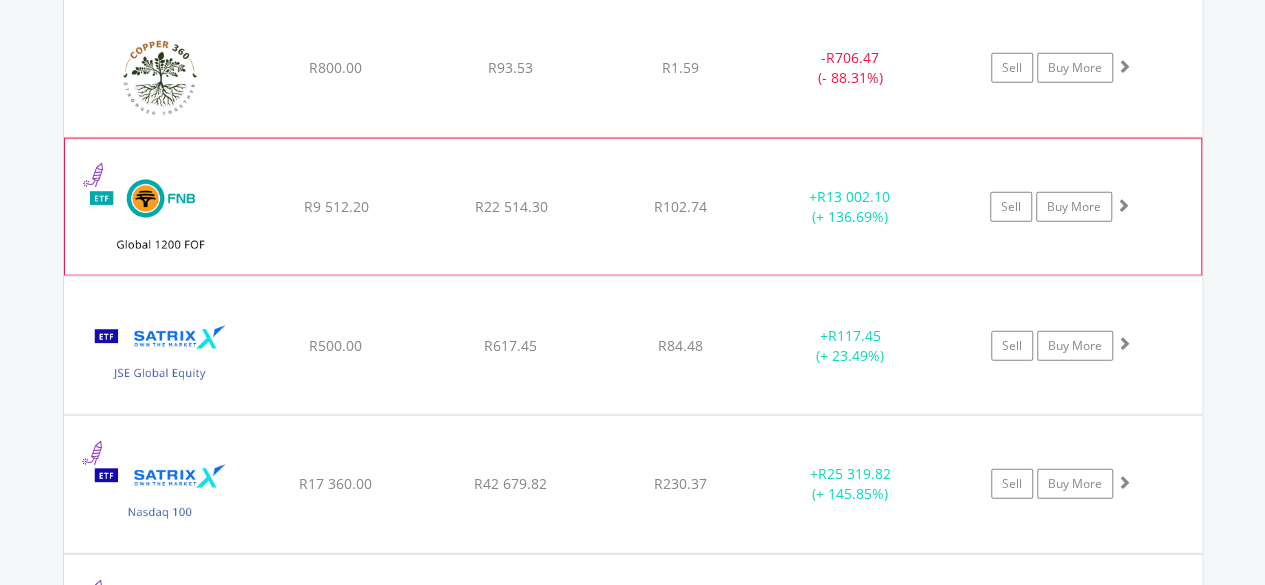 click on "R13 002.10" at bounding box center (853, -643) 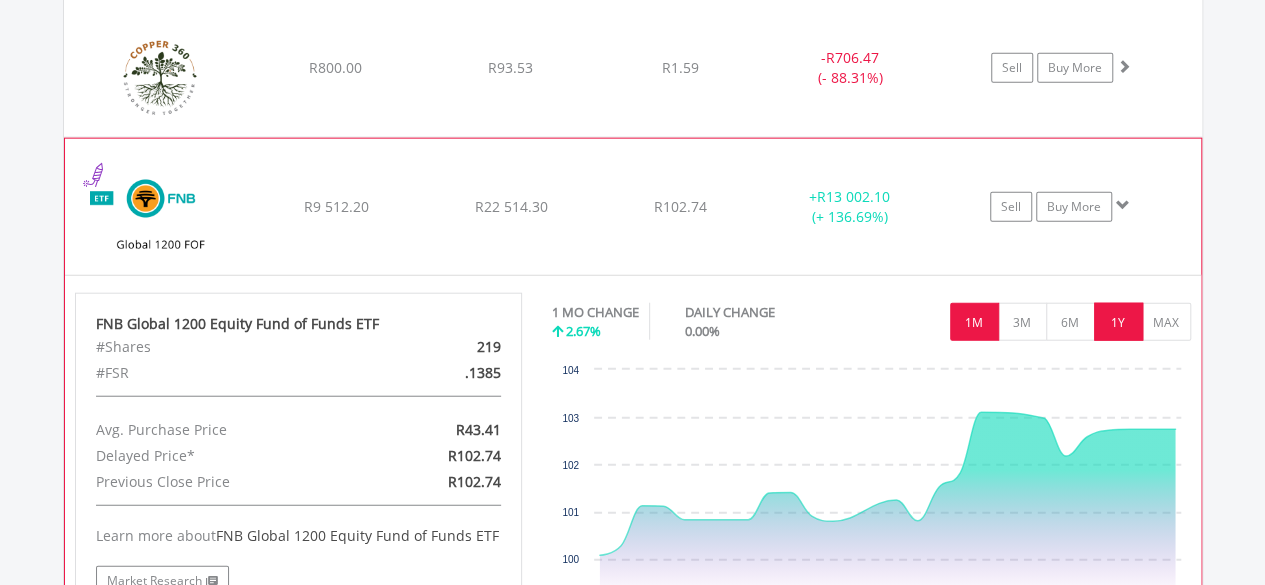 click on "1Y" at bounding box center (1118, 322) 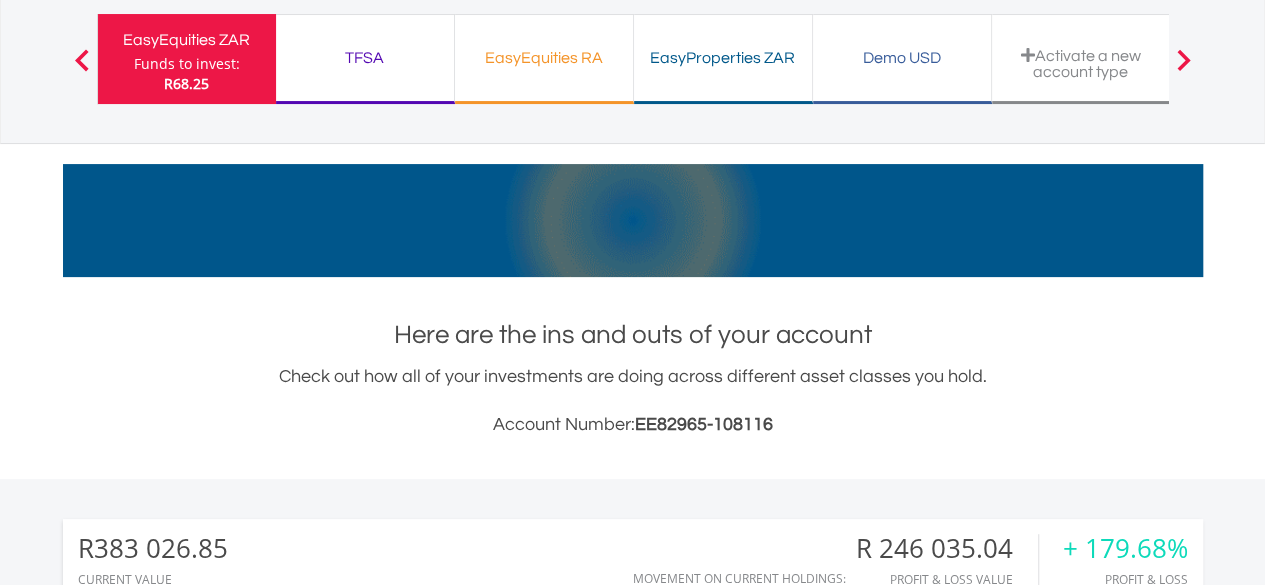 scroll, scrollTop: 122, scrollLeft: 0, axis: vertical 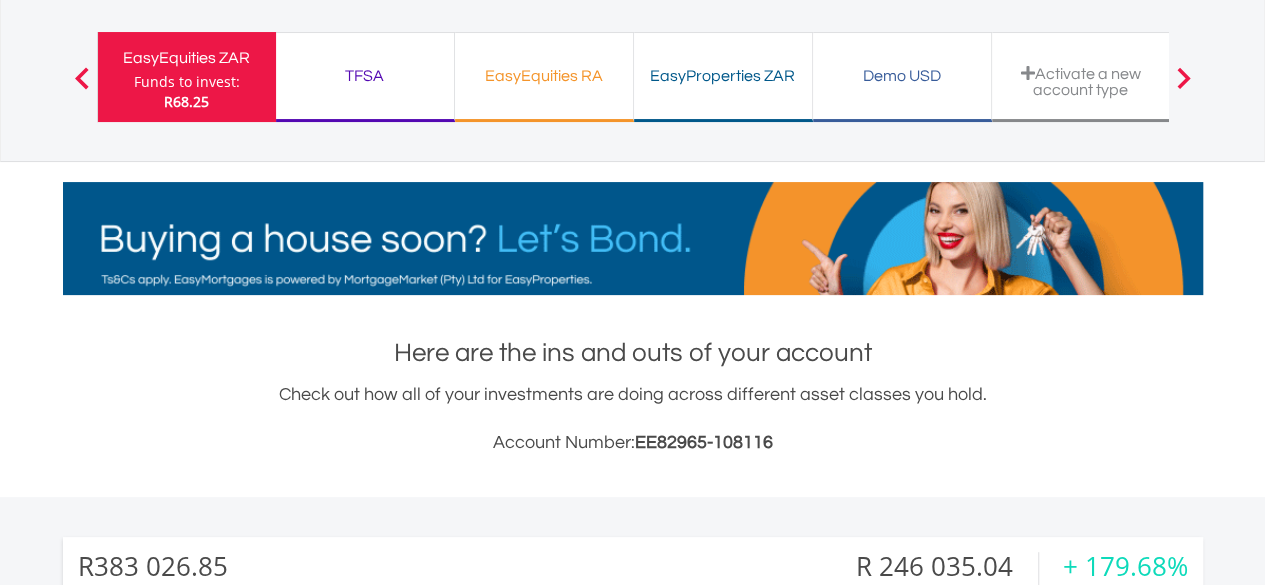 click on "TFSA" at bounding box center [365, 76] 